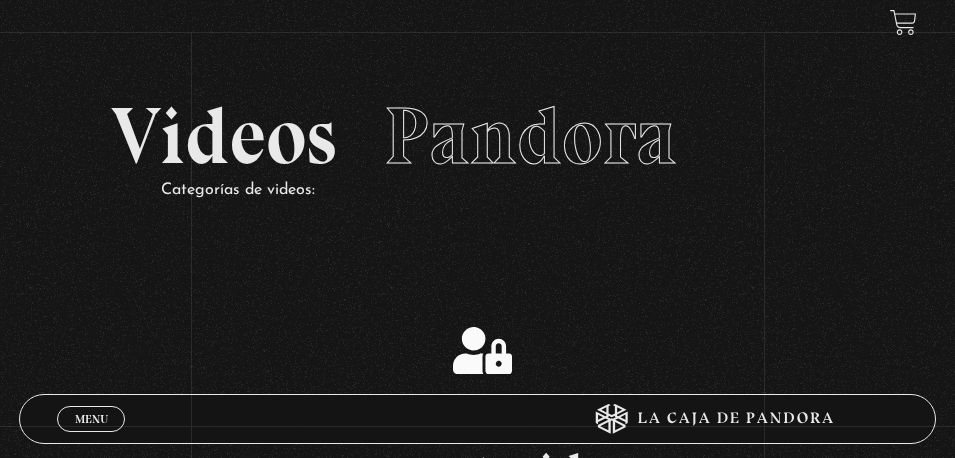 scroll, scrollTop: 400, scrollLeft: 0, axis: vertical 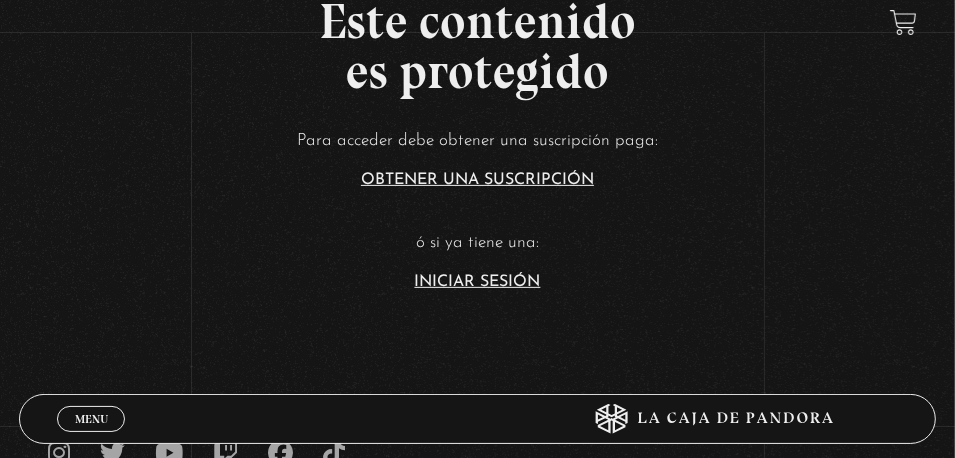 click on "Iniciar Sesión" at bounding box center [478, 282] 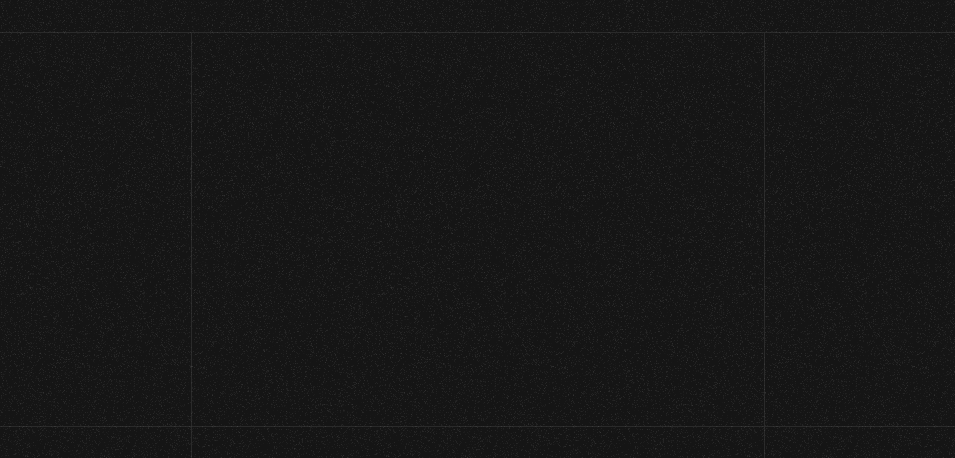 scroll, scrollTop: 0, scrollLeft: 0, axis: both 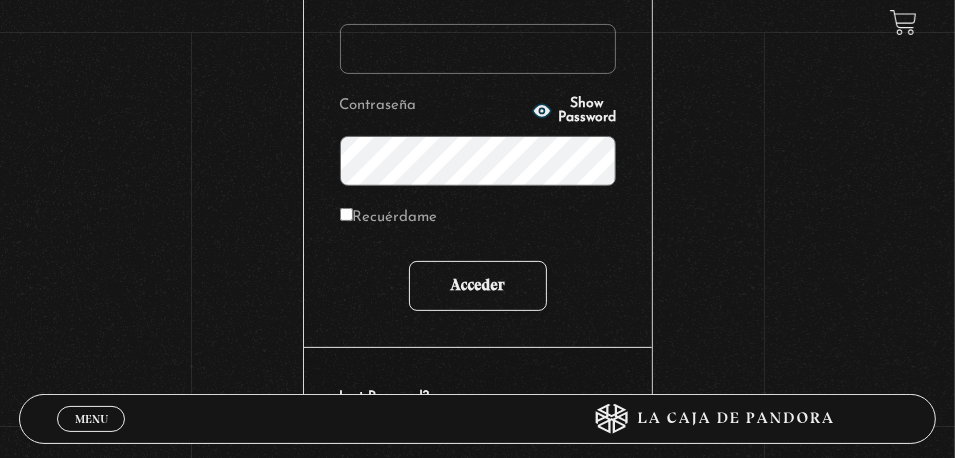 type on "danichn19" 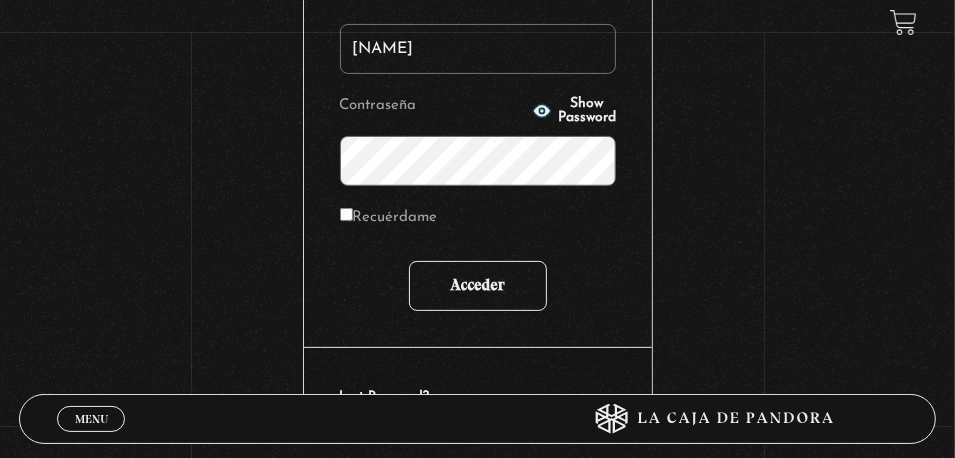 click on "Acceder" at bounding box center [478, 286] 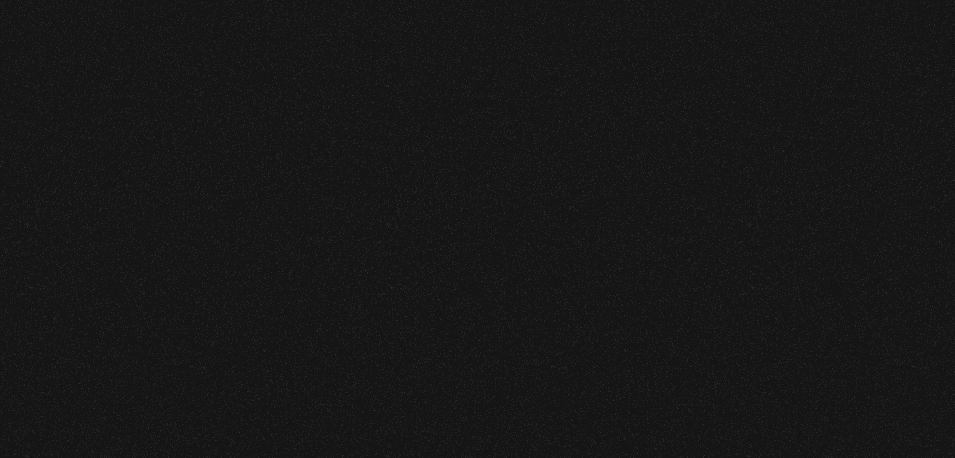 scroll, scrollTop: 0, scrollLeft: 0, axis: both 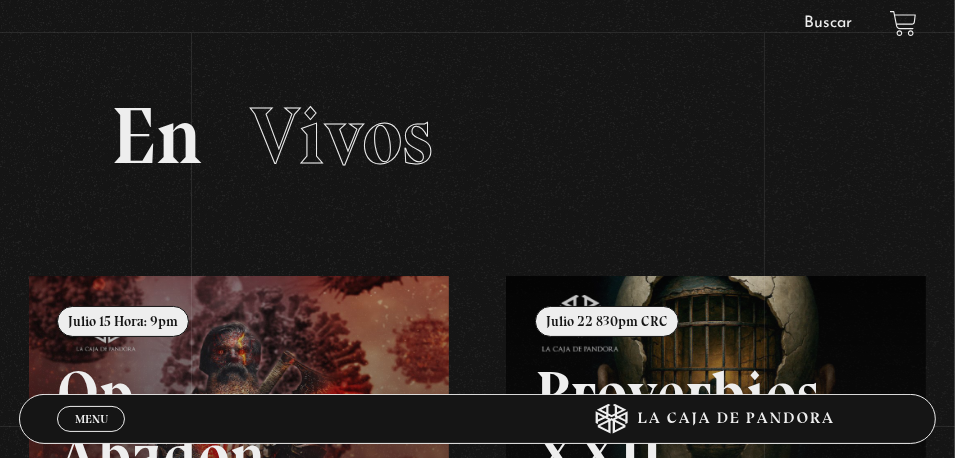 click on "Menu" at bounding box center (91, 419) 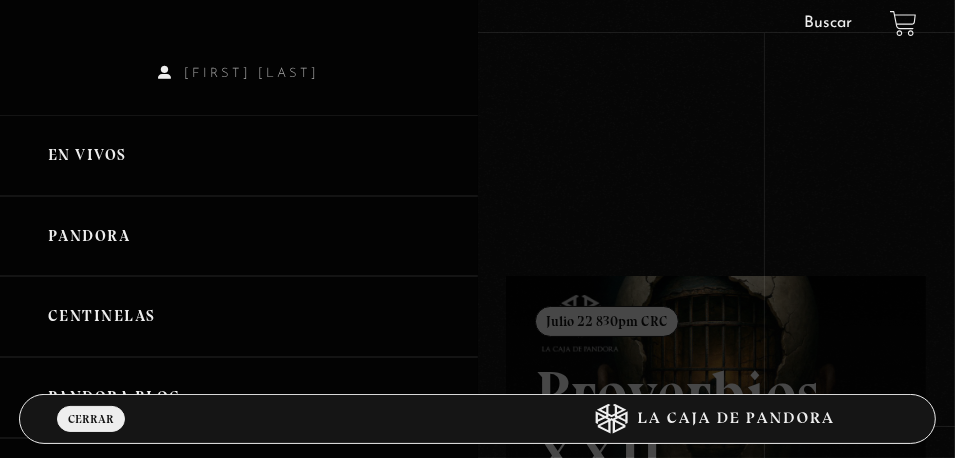 click on "Centinelas" at bounding box center [239, 316] 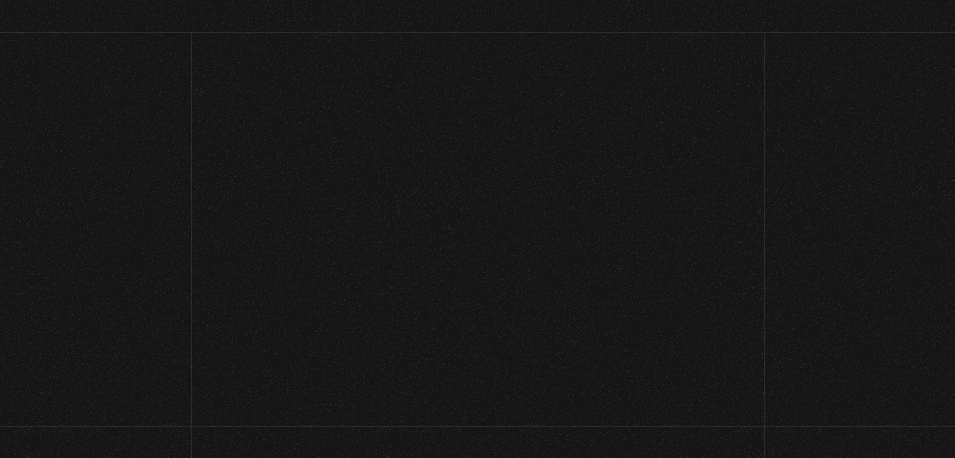 scroll, scrollTop: 0, scrollLeft: 0, axis: both 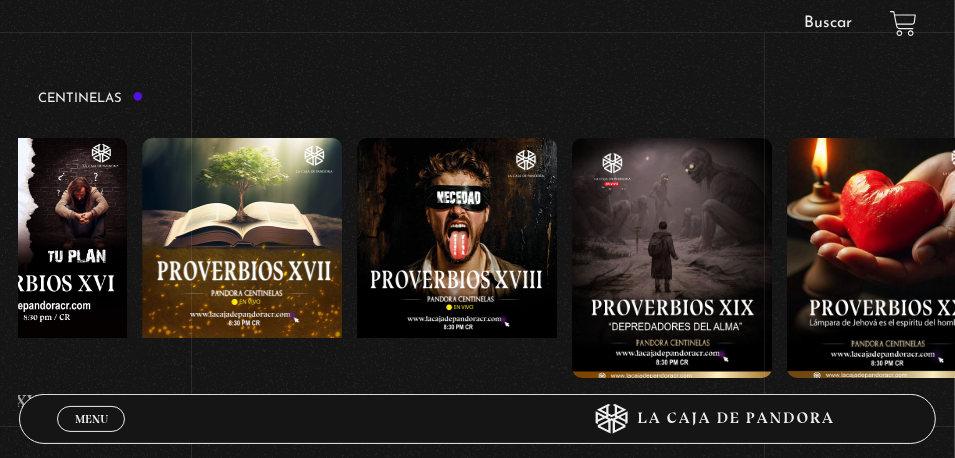 drag, startPoint x: 923, startPoint y: 279, endPoint x: 131, endPoint y: 277, distance: 792.0025 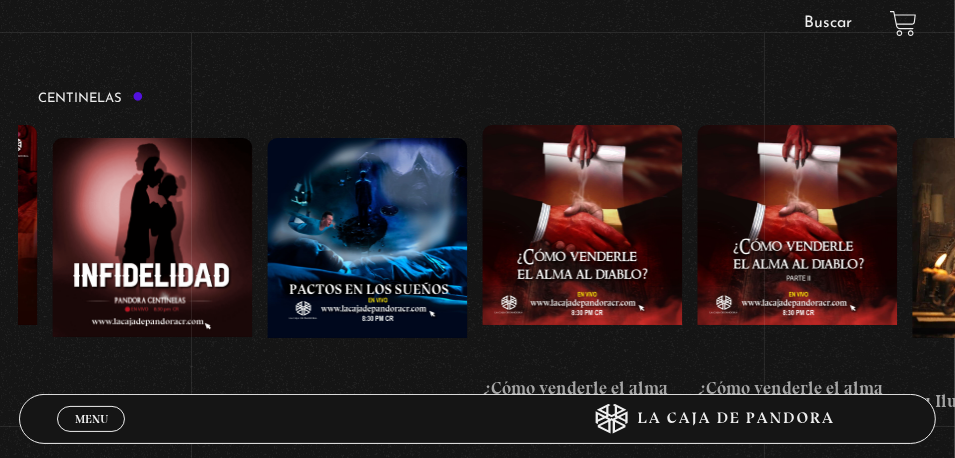 scroll, scrollTop: 0, scrollLeft: 7592, axis: horizontal 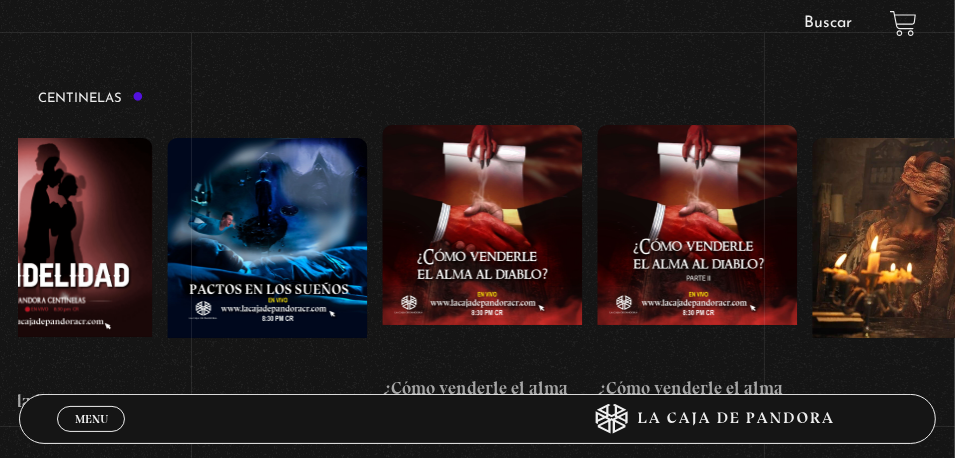 drag, startPoint x: 894, startPoint y: 267, endPoint x: 168, endPoint y: 279, distance: 726.0992 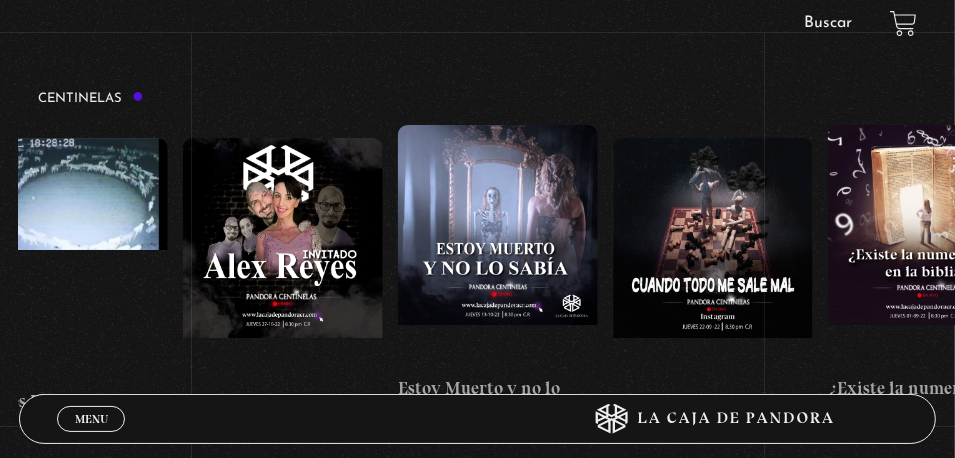 scroll, scrollTop: 0, scrollLeft: 10812, axis: horizontal 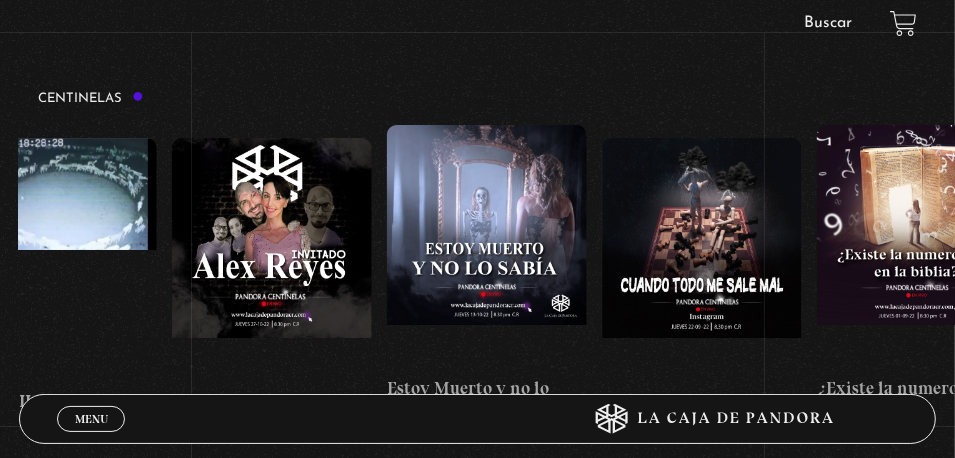 drag, startPoint x: 819, startPoint y: 274, endPoint x: 176, endPoint y: 284, distance: 643.07776 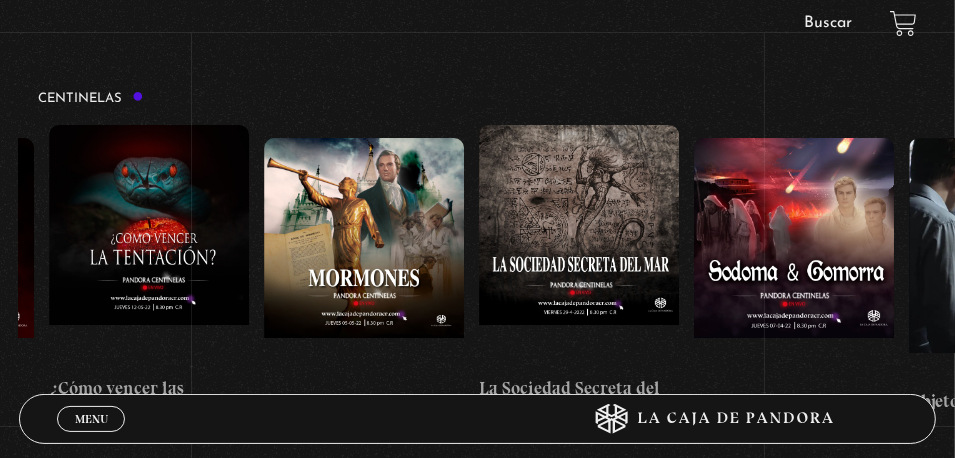 scroll, scrollTop: 0, scrollLeft: 13529, axis: horizontal 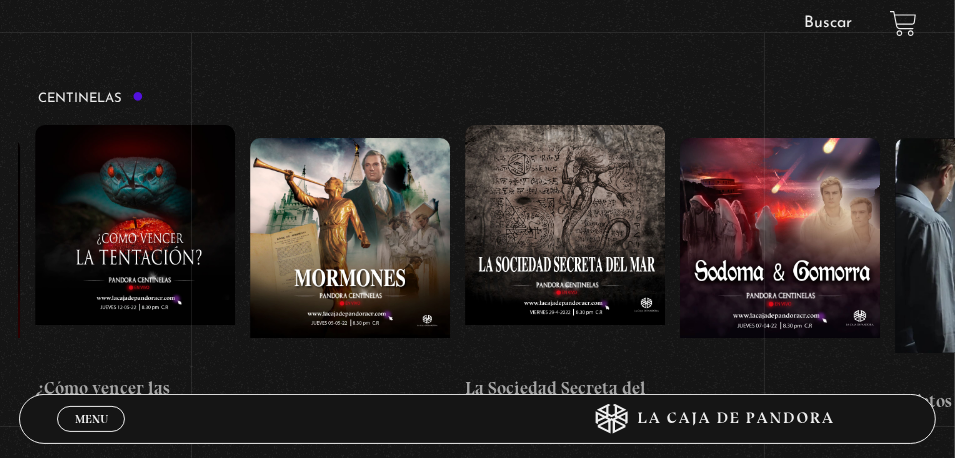 drag, startPoint x: 684, startPoint y: 250, endPoint x: 142, endPoint y: 272, distance: 542.4463 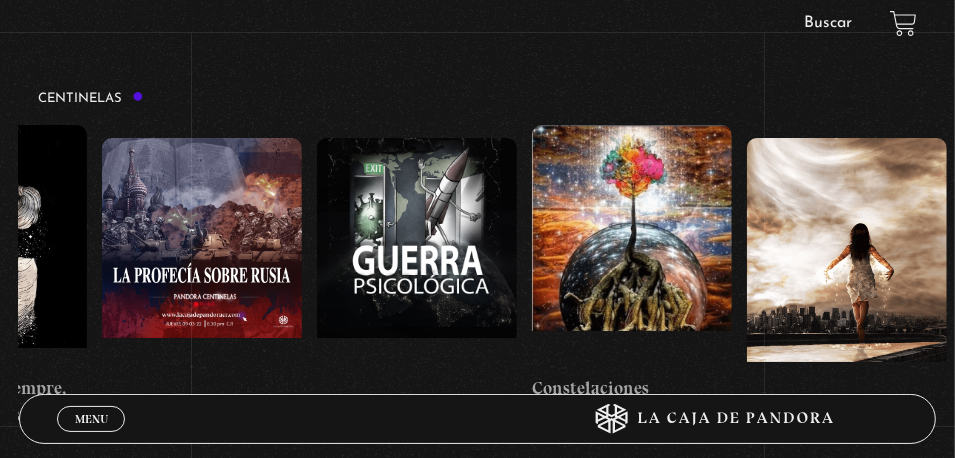 scroll, scrollTop: 0, scrollLeft: 14756, axis: horizontal 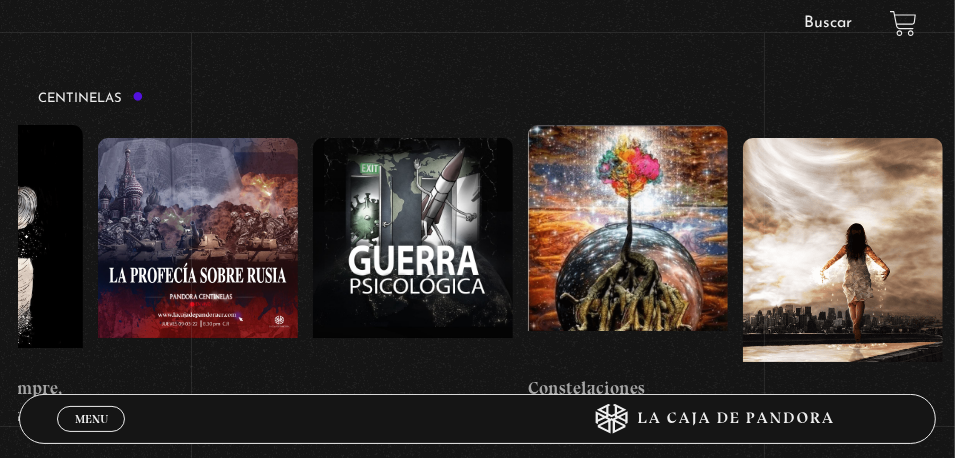 drag, startPoint x: 640, startPoint y: 251, endPoint x: 395, endPoint y: 256, distance: 245.05101 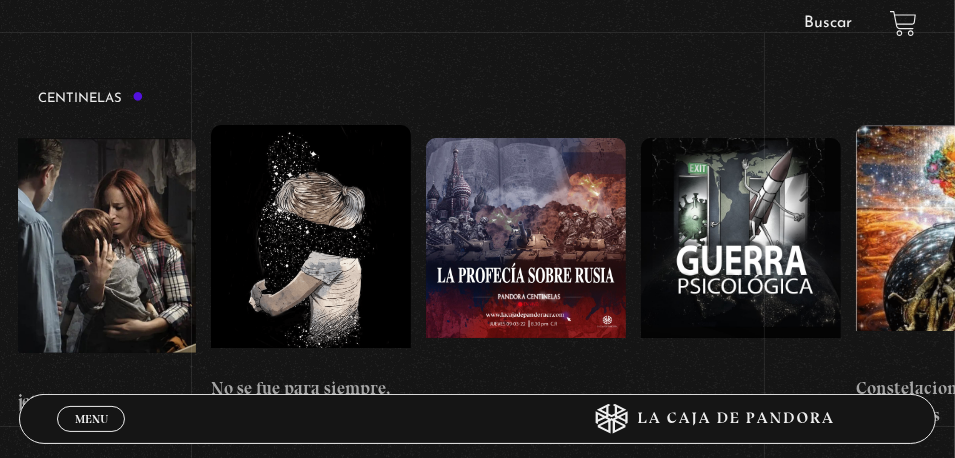 scroll, scrollTop: 0, scrollLeft: 14084, axis: horizontal 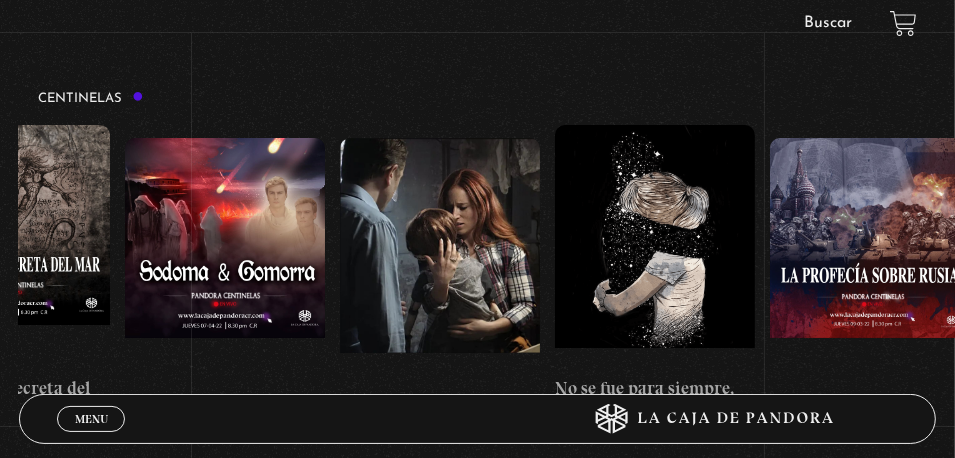 drag, startPoint x: 657, startPoint y: 260, endPoint x: 793, endPoint y: 275, distance: 136.8247 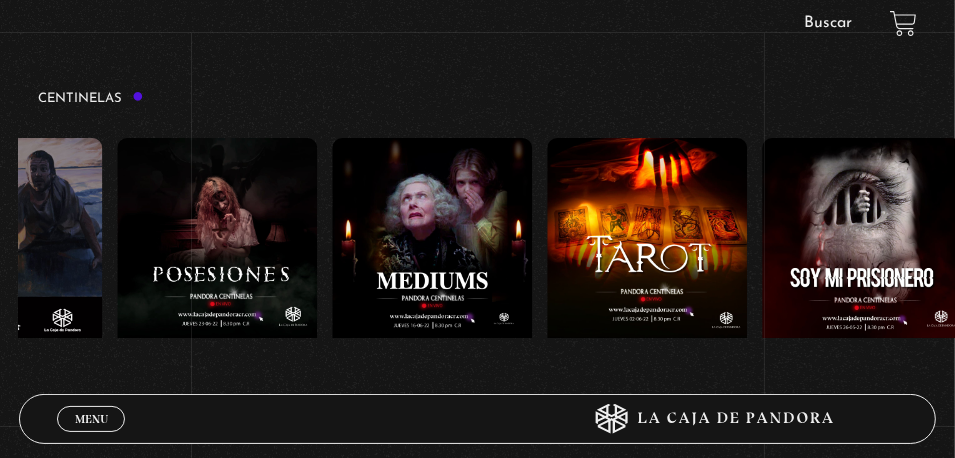 scroll, scrollTop: 0, scrollLeft: 12577, axis: horizontal 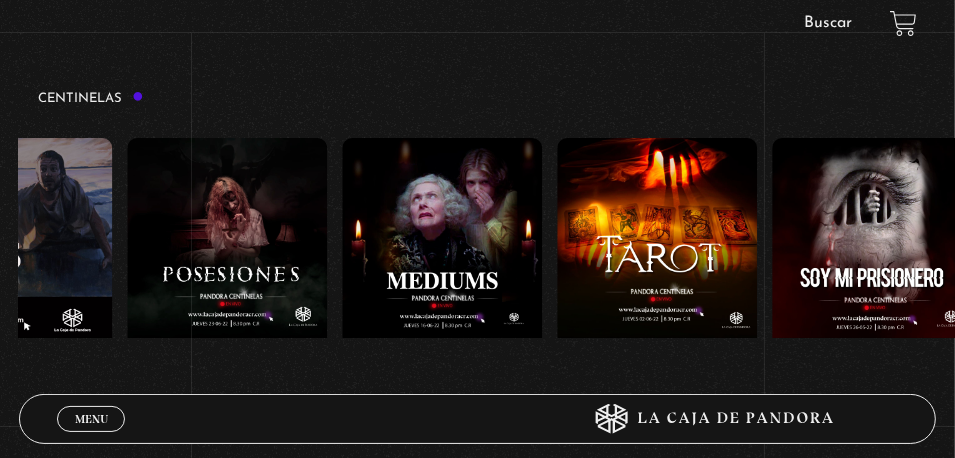drag, startPoint x: 297, startPoint y: 259, endPoint x: 601, endPoint y: 263, distance: 304.0263 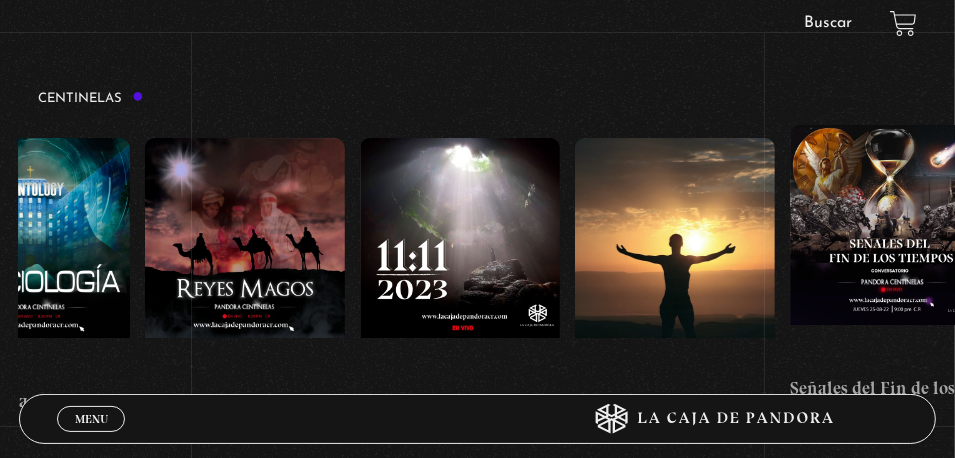 scroll, scrollTop: 0, scrollLeft: 9745, axis: horizontal 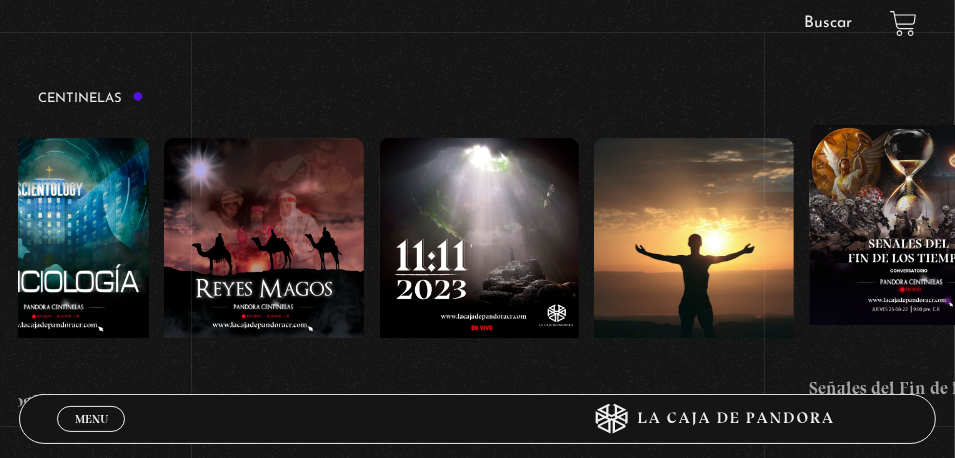 drag, startPoint x: 244, startPoint y: 254, endPoint x: 816, endPoint y: 279, distance: 572.5461 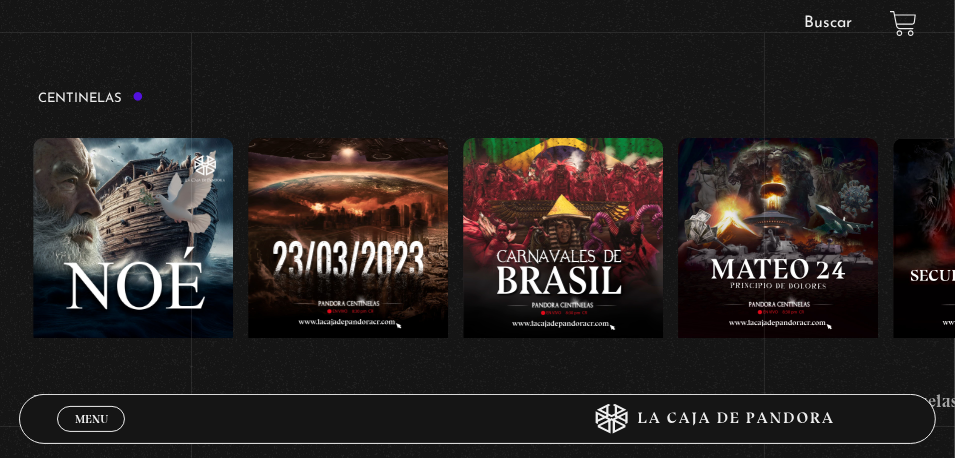 scroll, scrollTop: 0, scrollLeft: 8581, axis: horizontal 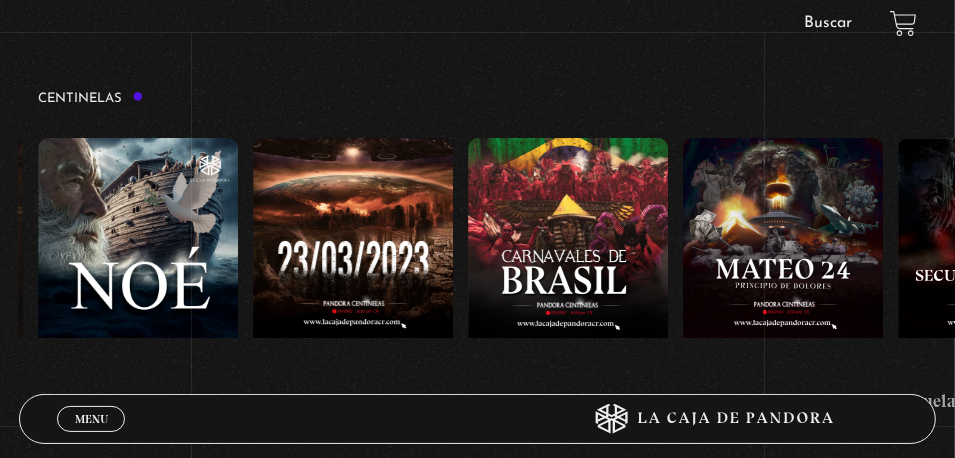 drag, startPoint x: 422, startPoint y: 246, endPoint x: 656, endPoint y: 253, distance: 234.10468 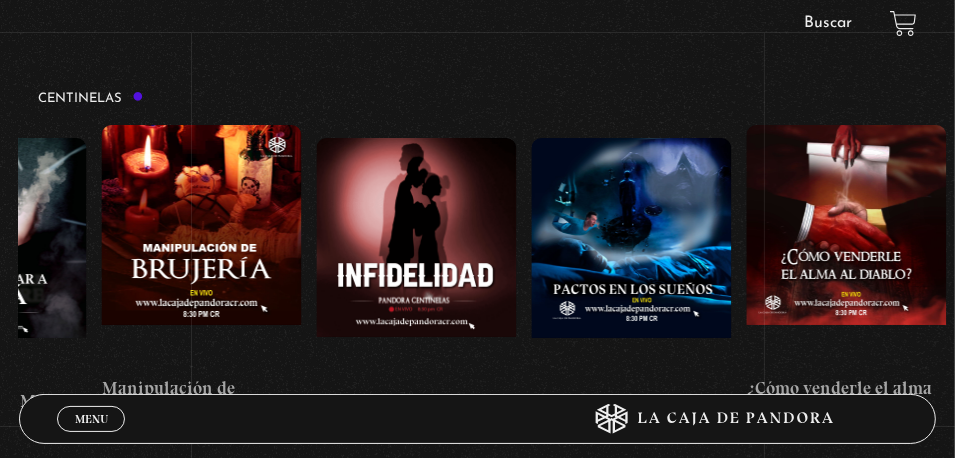 scroll, scrollTop: 0, scrollLeft: 7048, axis: horizontal 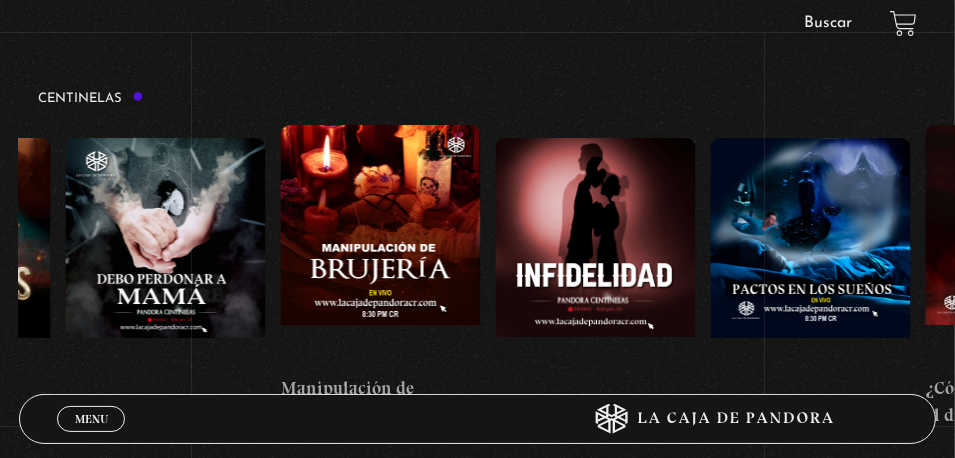 drag, startPoint x: 476, startPoint y: 255, endPoint x: 785, endPoint y: 236, distance: 309.5836 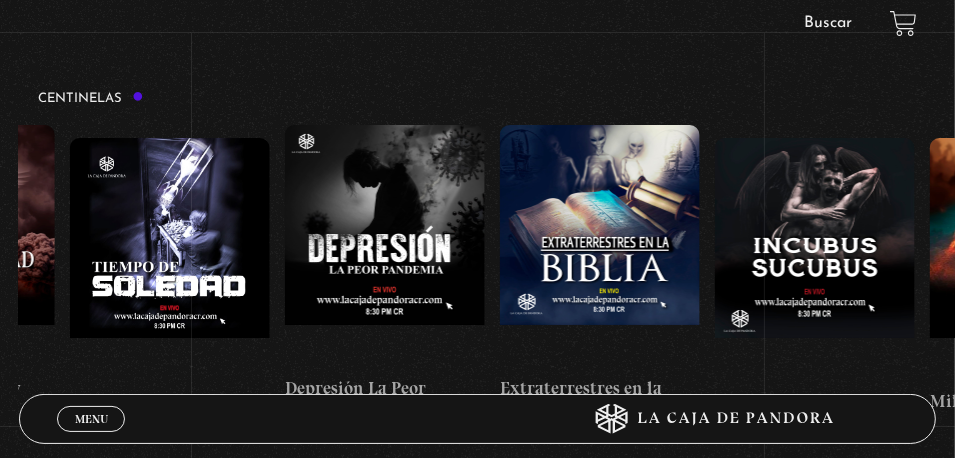 scroll, scrollTop: 0, scrollLeft: 5940, axis: horizontal 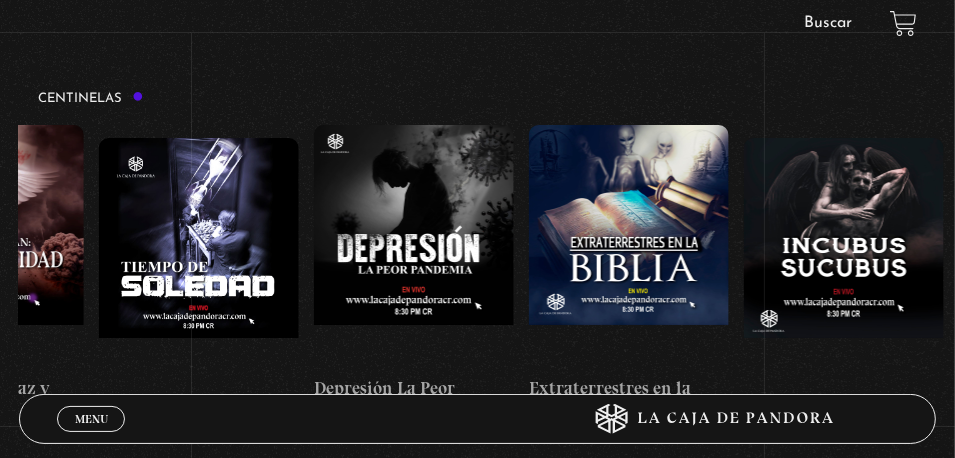drag, startPoint x: 396, startPoint y: 222, endPoint x: 620, endPoint y: 230, distance: 224.1428 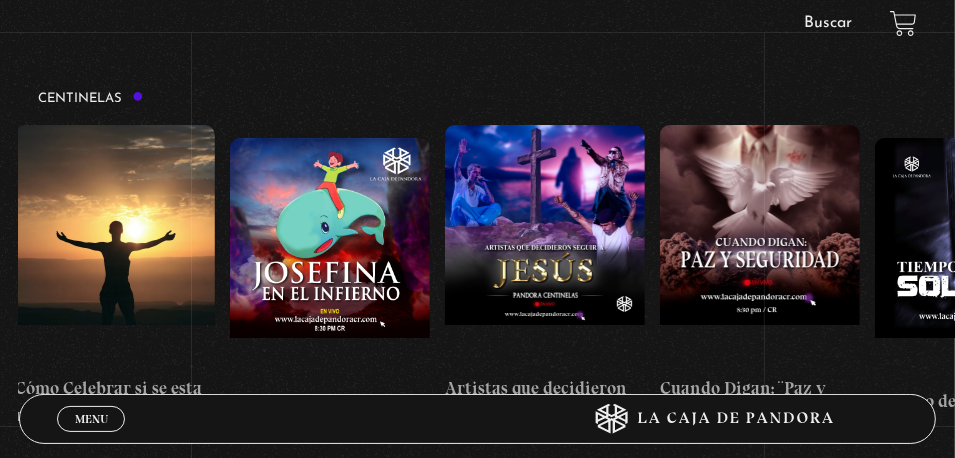 scroll, scrollTop: 0, scrollLeft: 5155, axis: horizontal 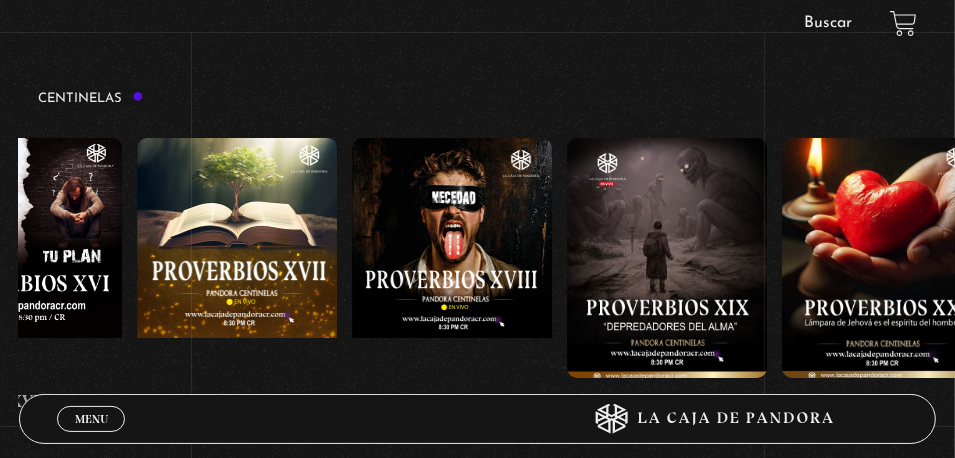 drag, startPoint x: 264, startPoint y: 224, endPoint x: 663, endPoint y: 234, distance: 399.1253 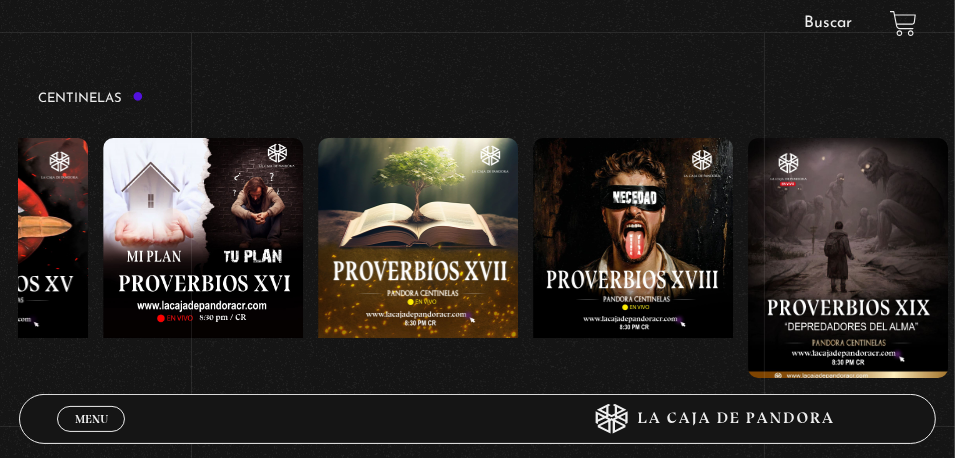 drag, startPoint x: 208, startPoint y: 225, endPoint x: 255, endPoint y: 230, distance: 47.26521 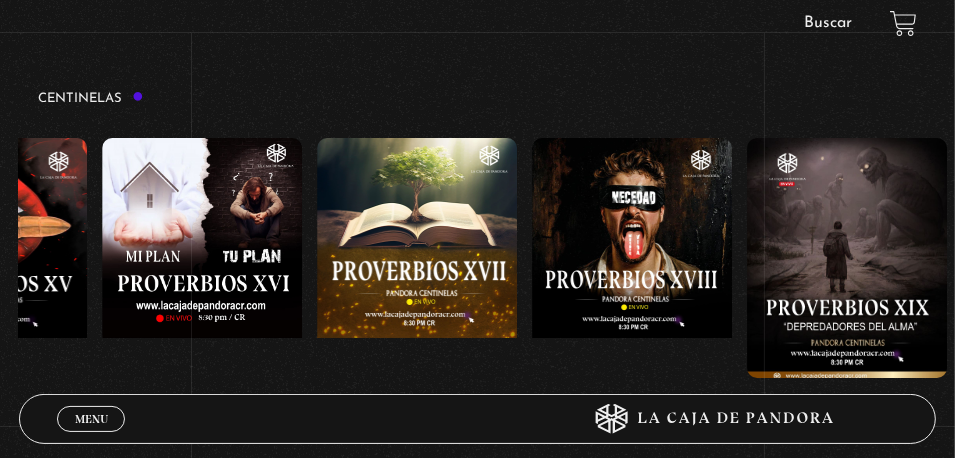 click on "Centinelas 2025
Como manejar las malas noticias?
Por qué Dios no me escucha
Relación con Dios / Proverbio I
Proverbios II
Noé" at bounding box center [8278, 277] 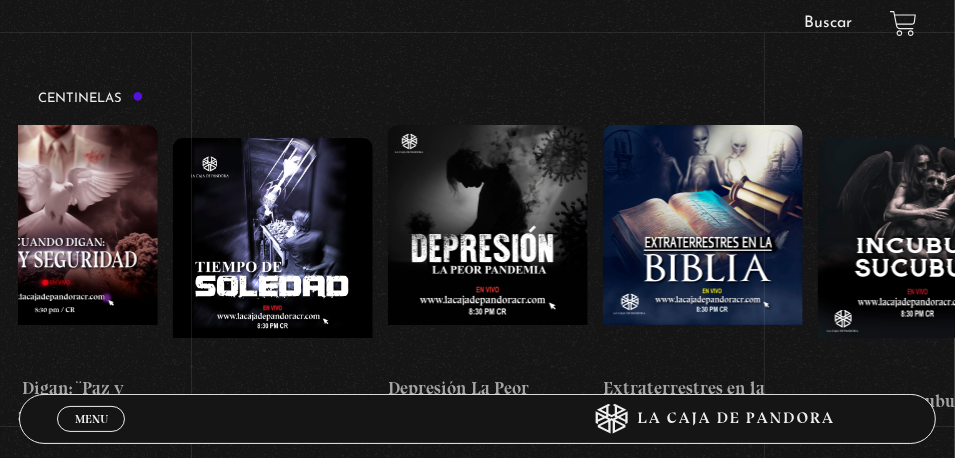 drag, startPoint x: 427, startPoint y: 221, endPoint x: 7, endPoint y: 215, distance: 420.04285 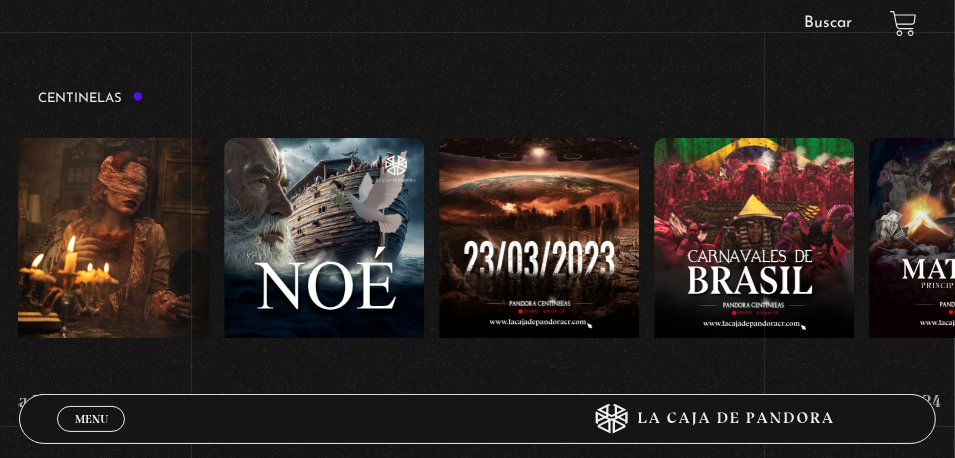 drag, startPoint x: 593, startPoint y: 228, endPoint x: 88, endPoint y: 211, distance: 505.28607 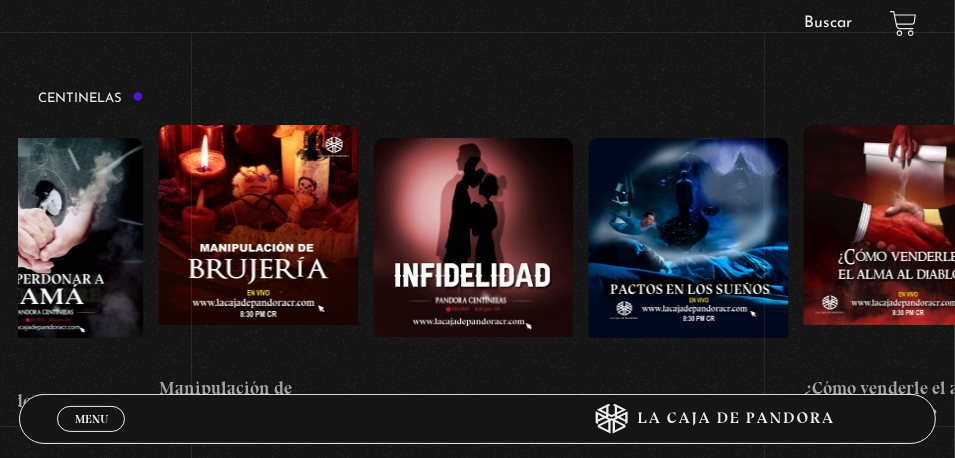 scroll, scrollTop: 0, scrollLeft: 7156, axis: horizontal 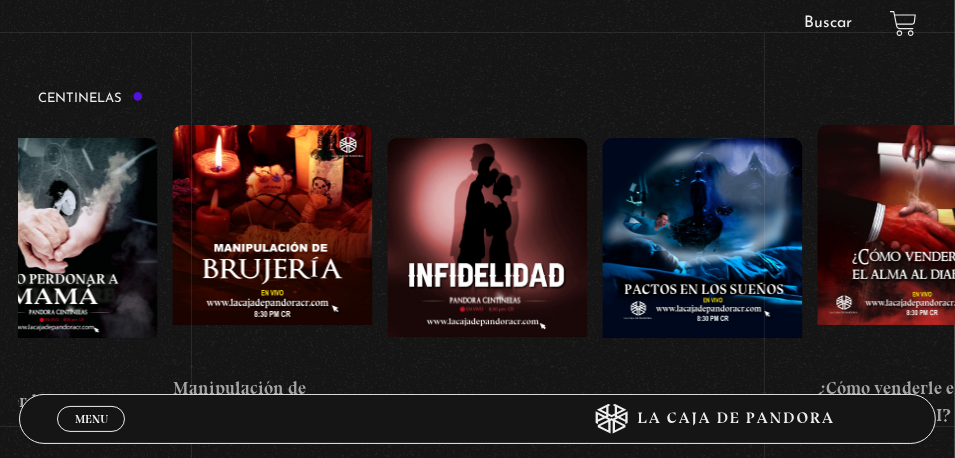 drag, startPoint x: 684, startPoint y: 220, endPoint x: 936, endPoint y: 243, distance: 253.04742 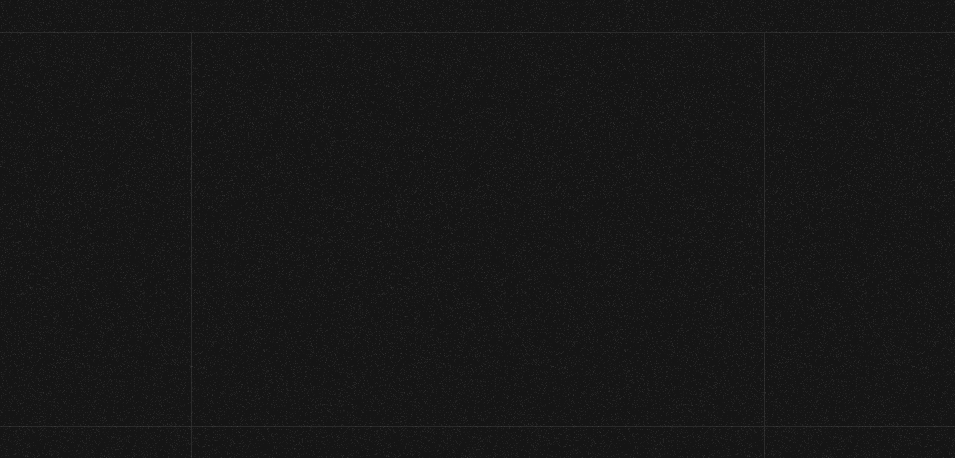scroll, scrollTop: 0, scrollLeft: 0, axis: both 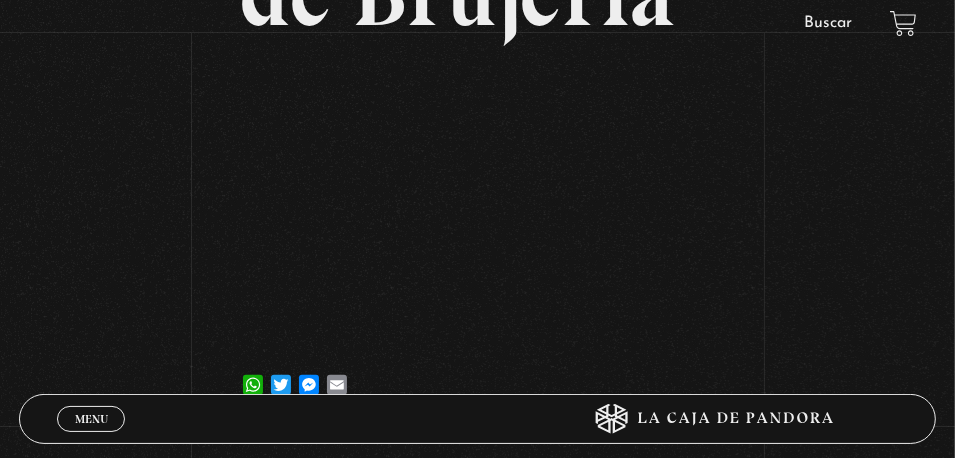 click on "Volver
[DATE]
Manipulación de Brujería
WhatsApp Twitter Messenger Email" at bounding box center [477, 88] 